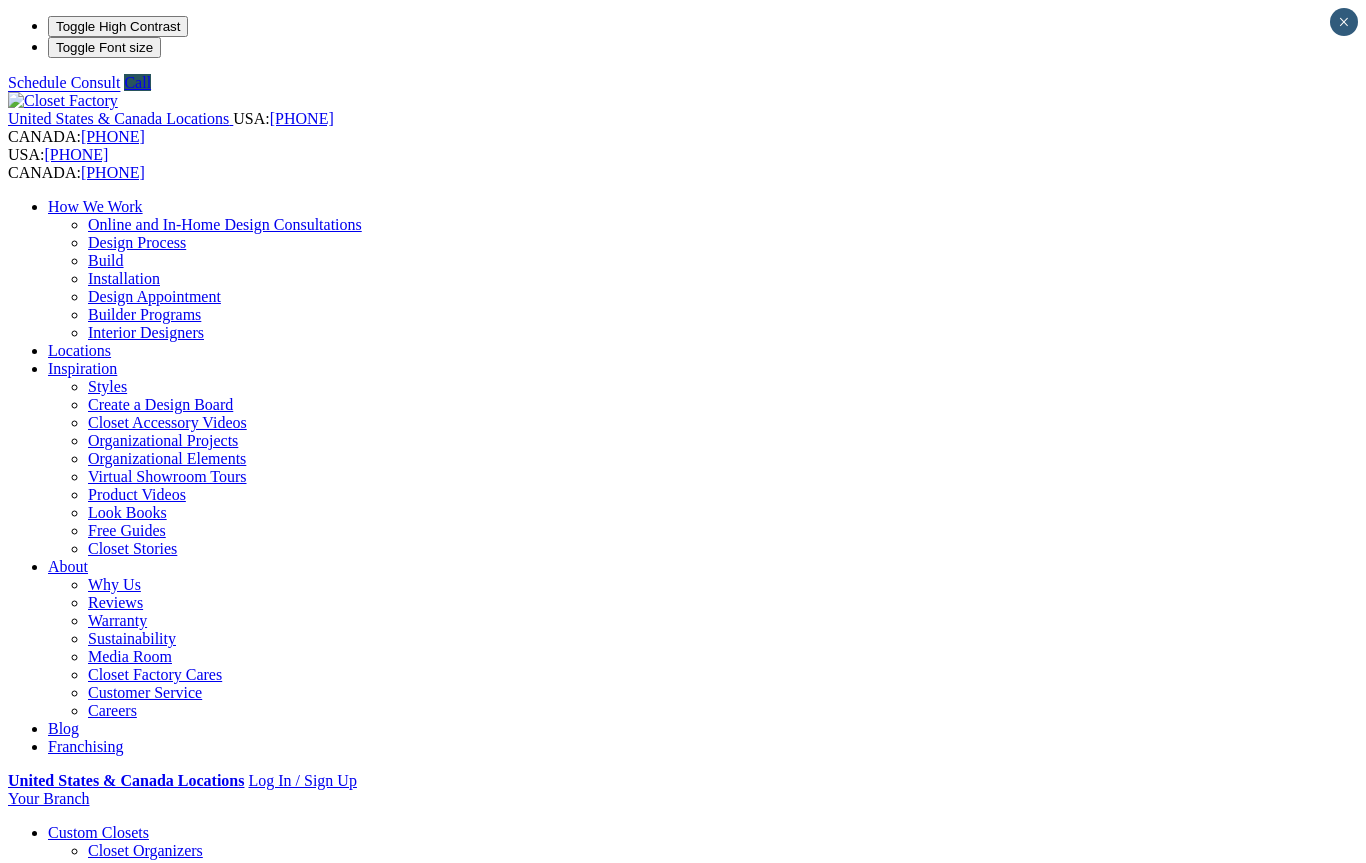 scroll, scrollTop: 0, scrollLeft: 0, axis: both 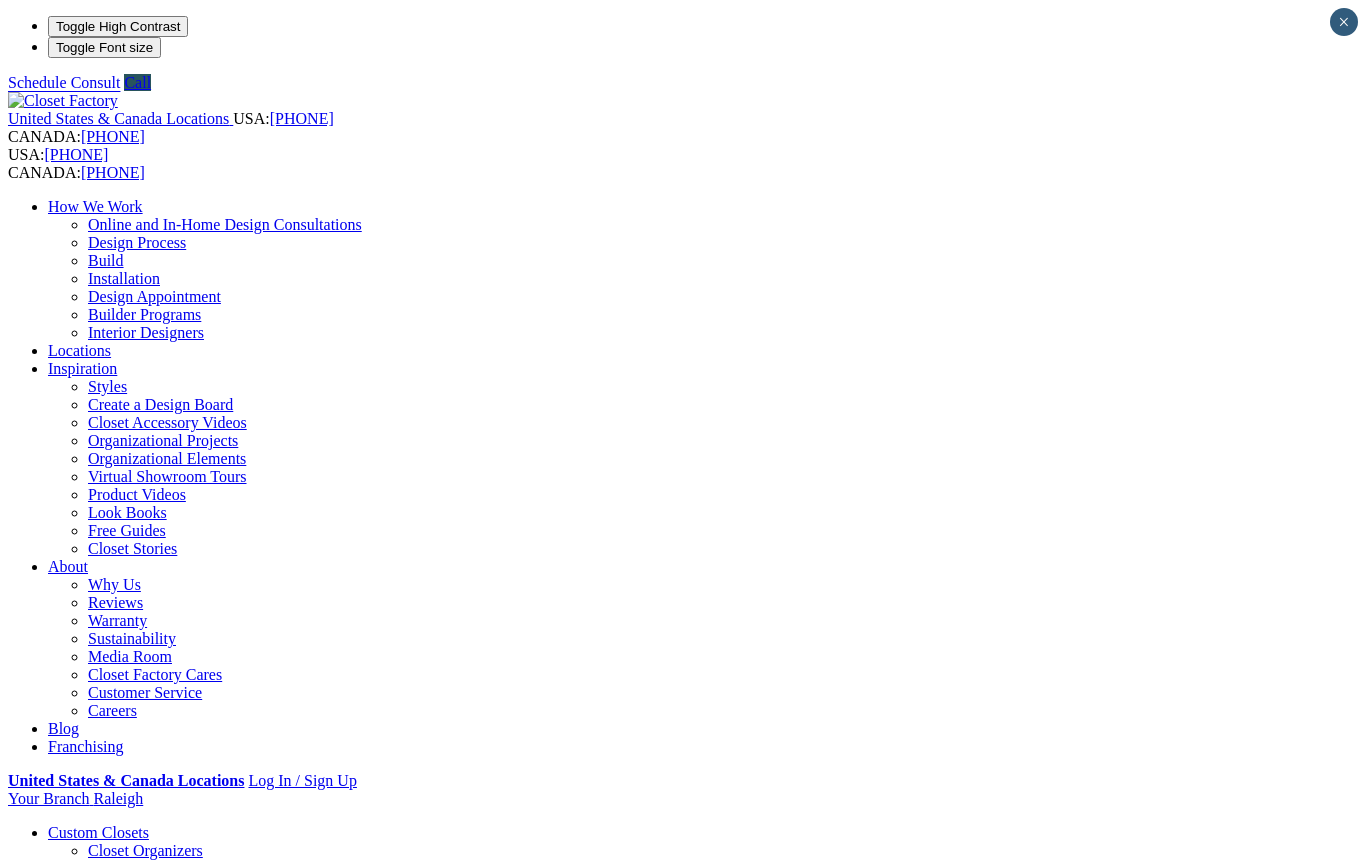 click on "Murphy Beds" at bounding box center (132, 1048) 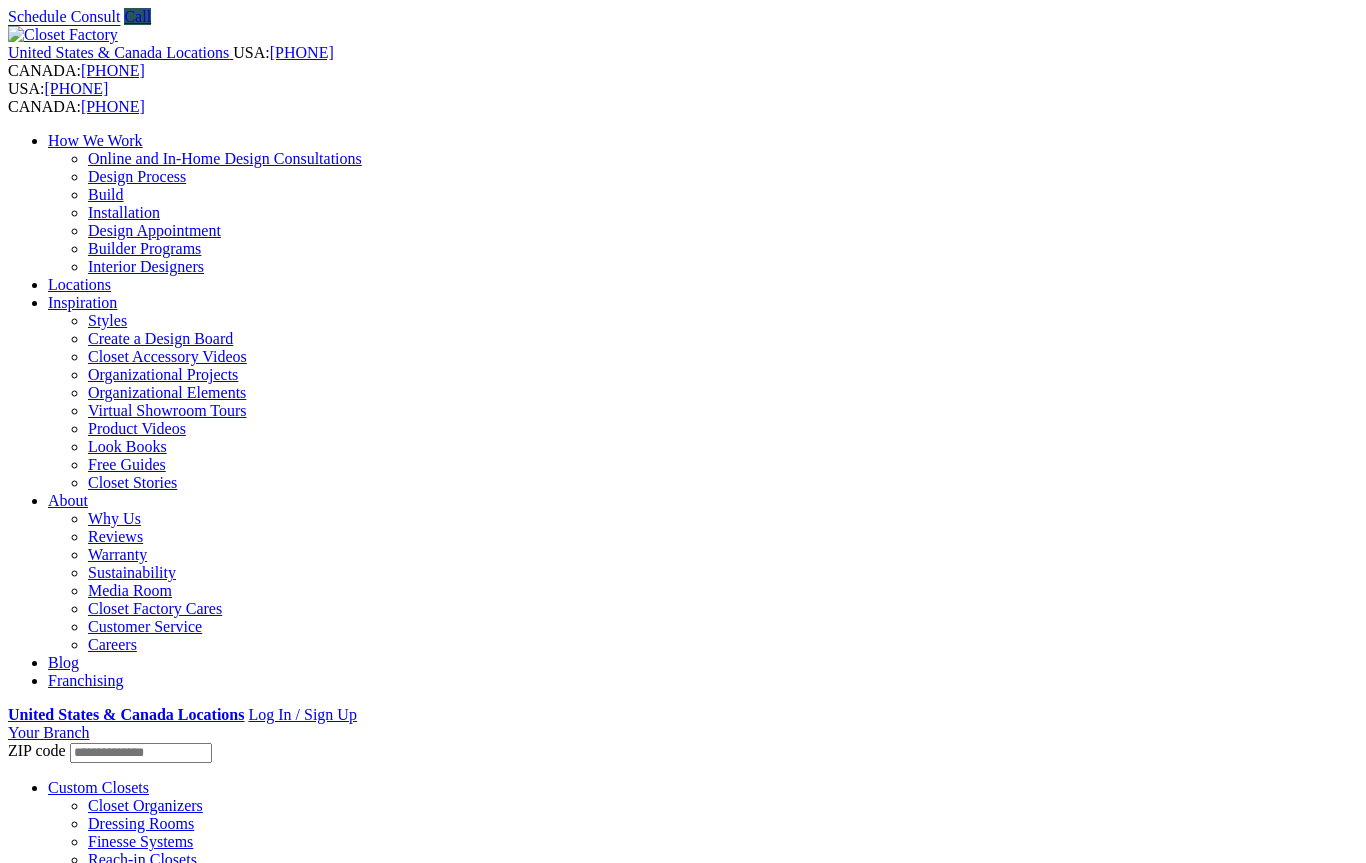 scroll, scrollTop: 0, scrollLeft: 0, axis: both 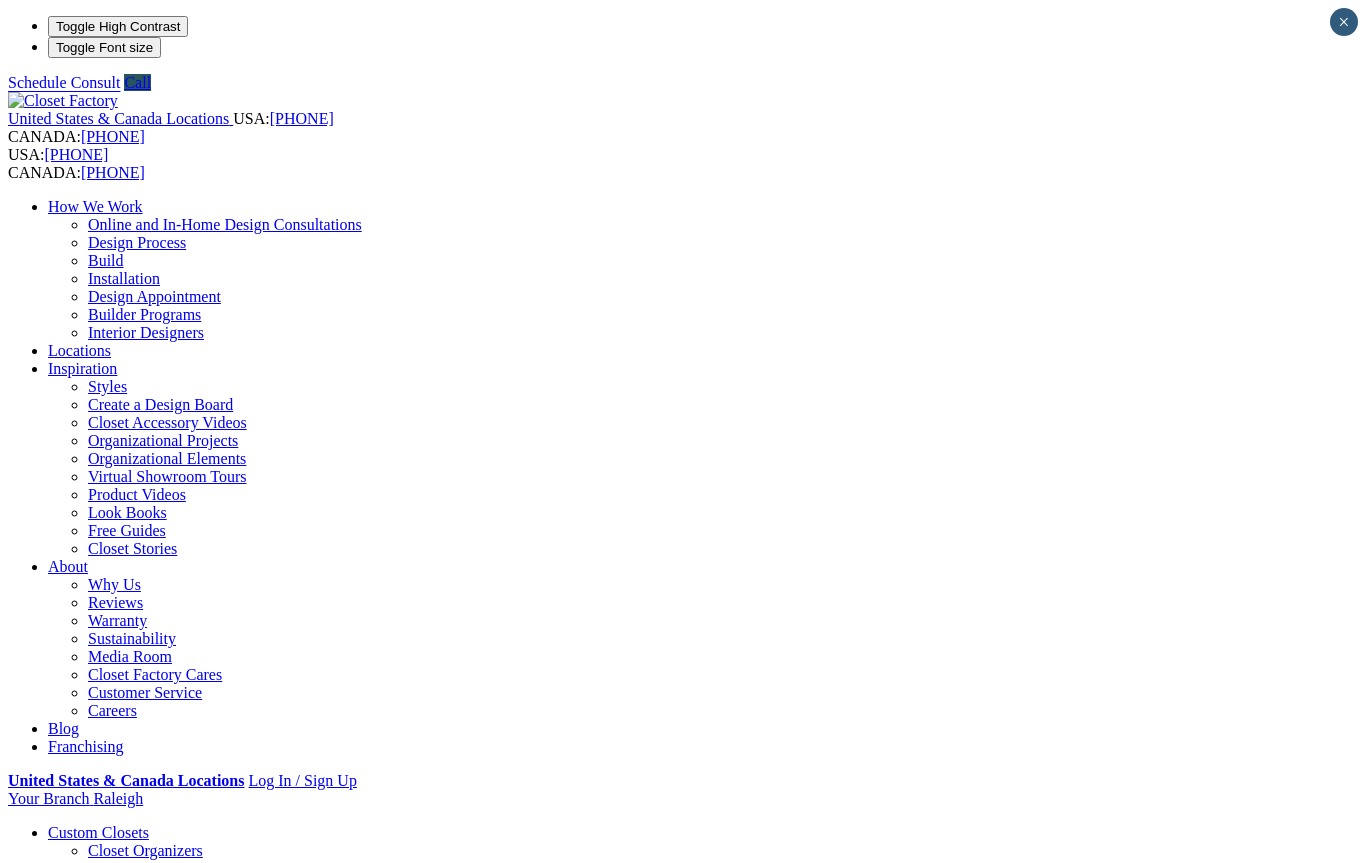click on "CLOSE (X)" at bounding box center [46, 1844] 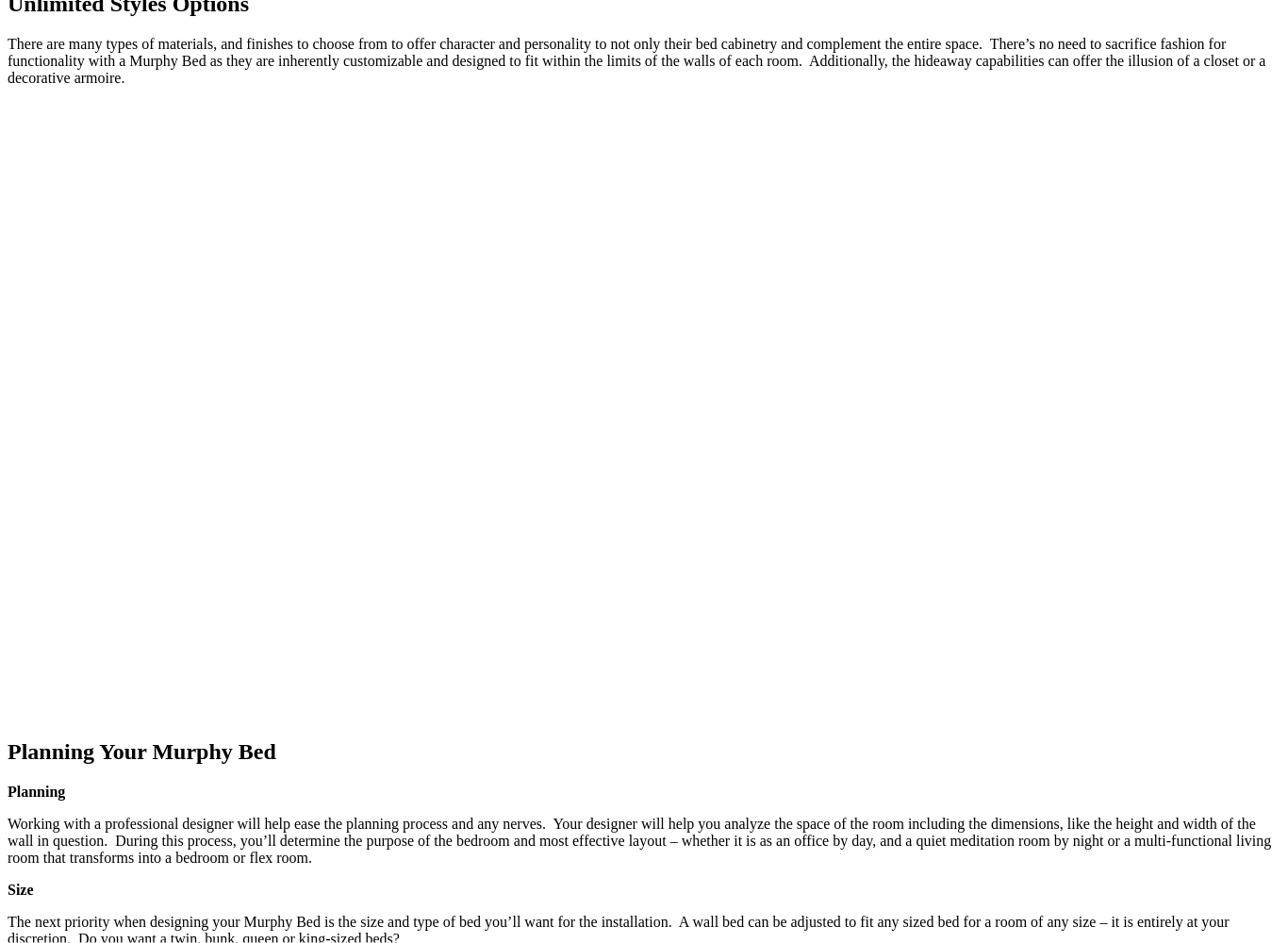 scroll, scrollTop: 1819, scrollLeft: 0, axis: vertical 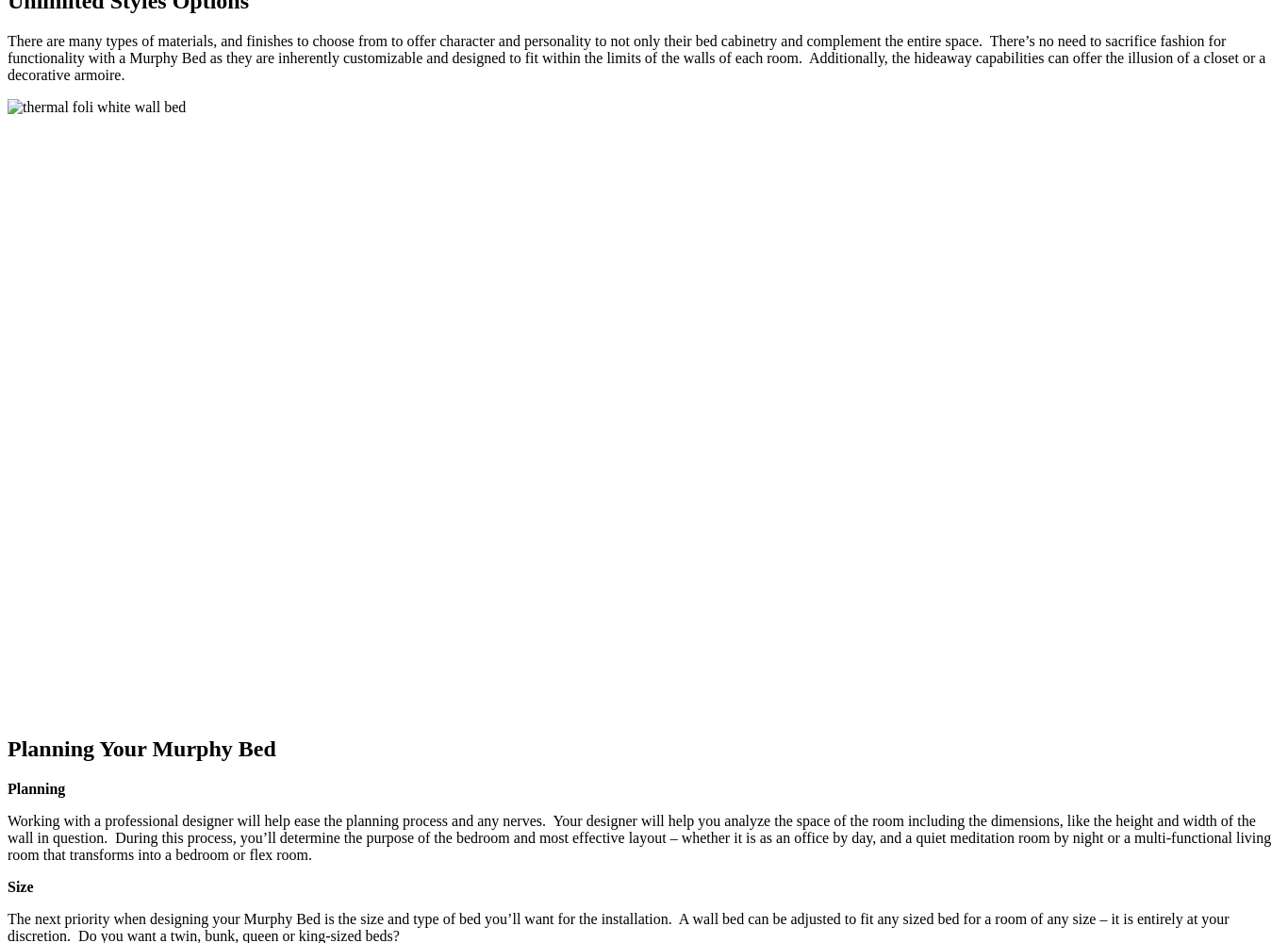 click at bounding box center [-935, 1869] 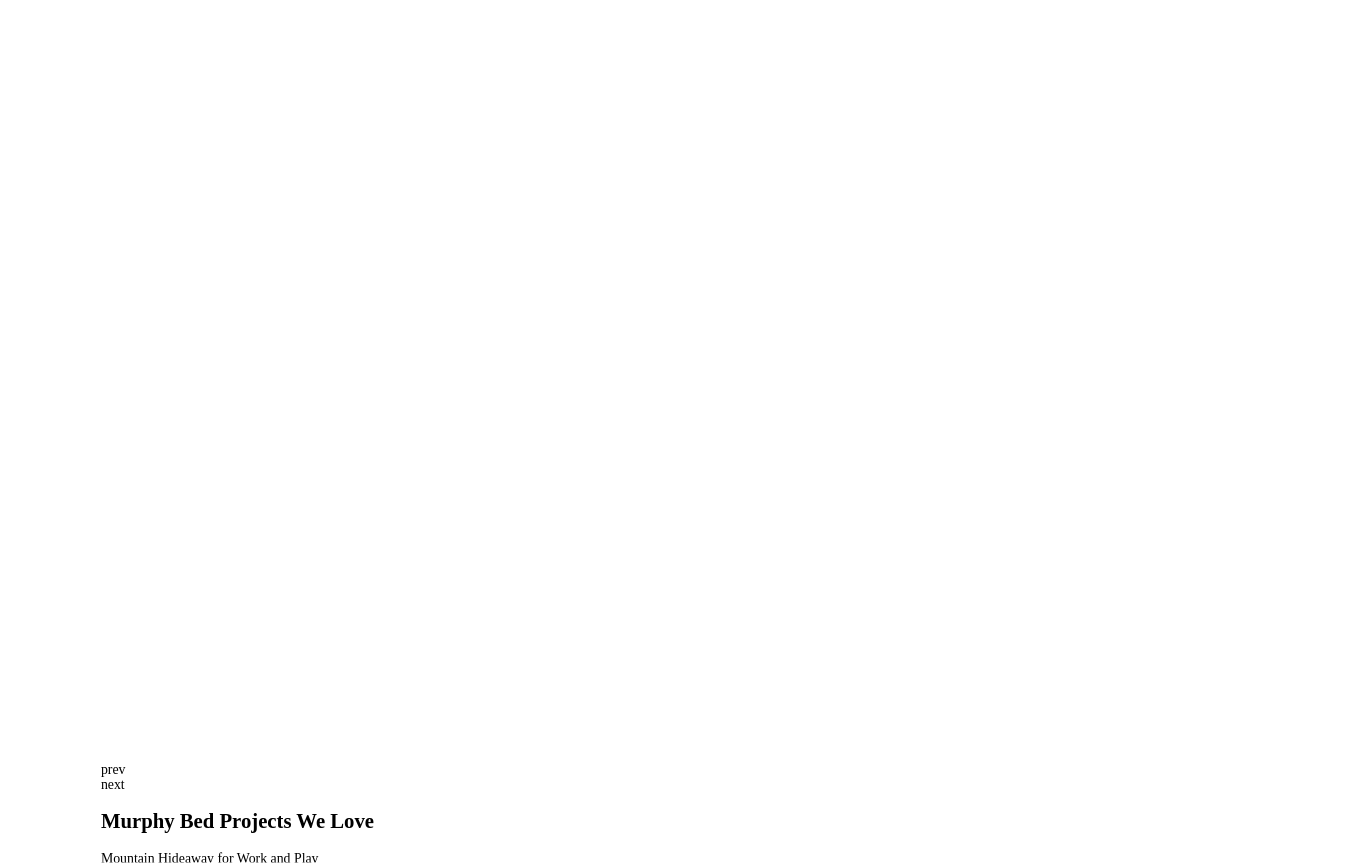 scroll, scrollTop: 3578, scrollLeft: 0, axis: vertical 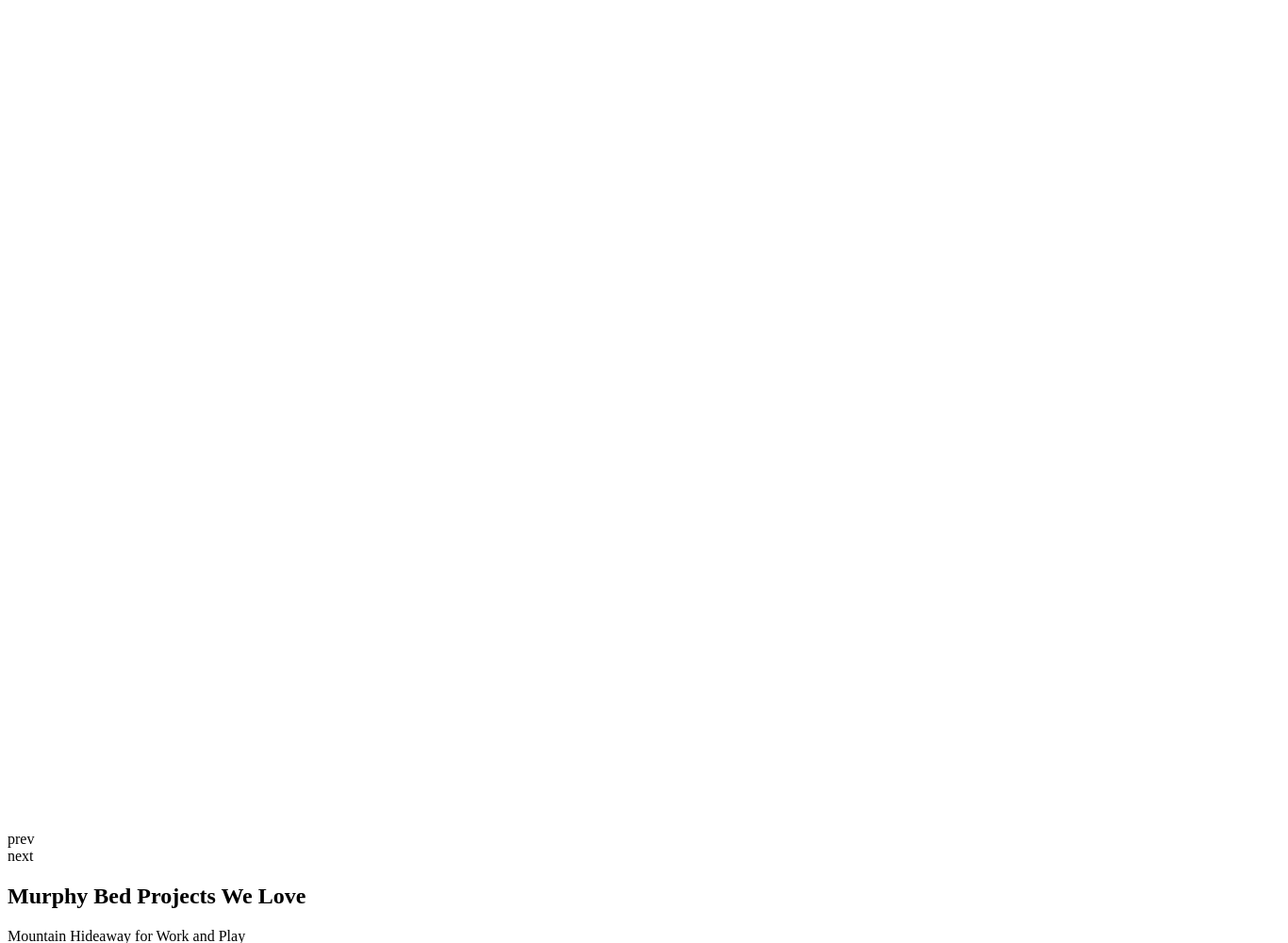 click at bounding box center (157, 3444) 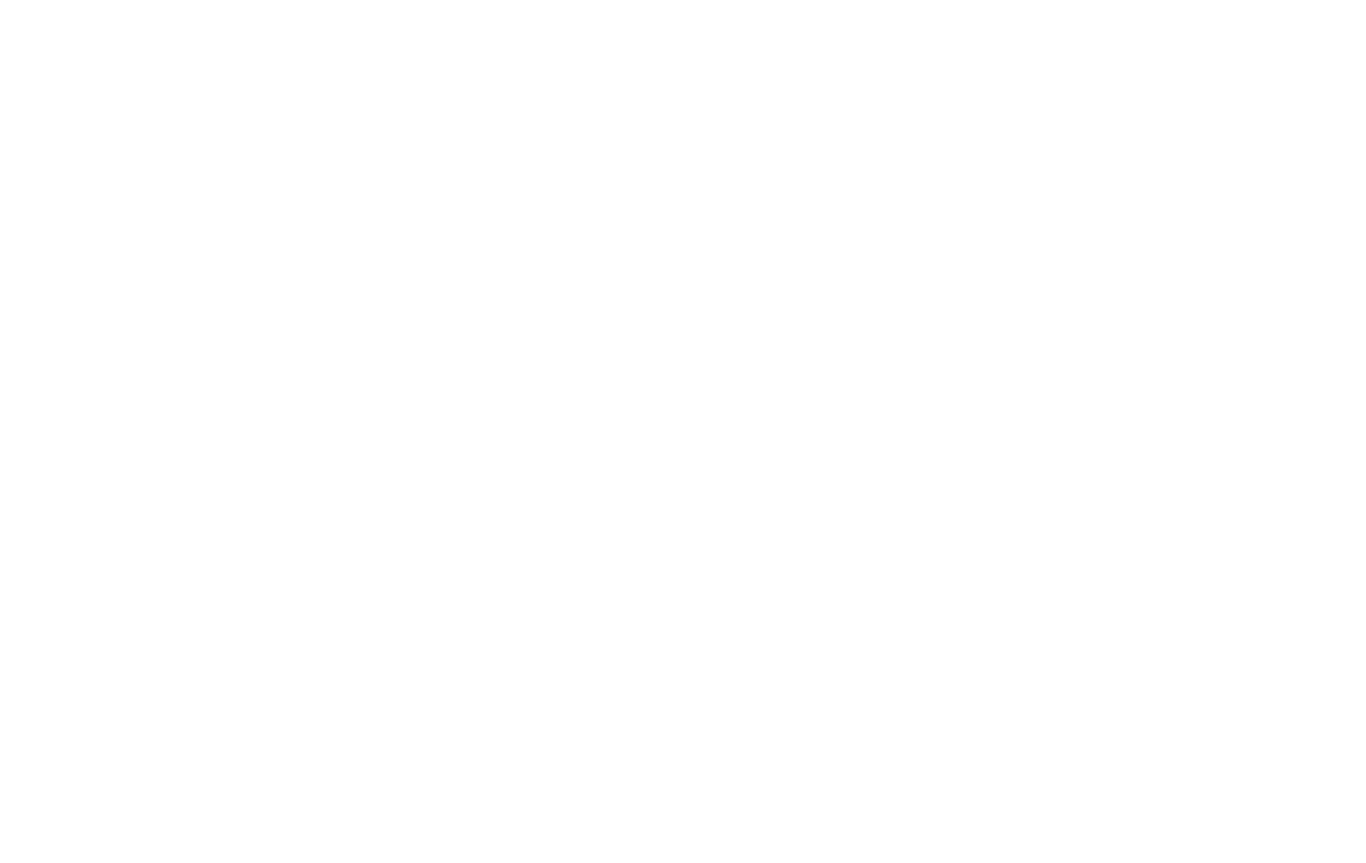 scroll, scrollTop: 3634, scrollLeft: 0, axis: vertical 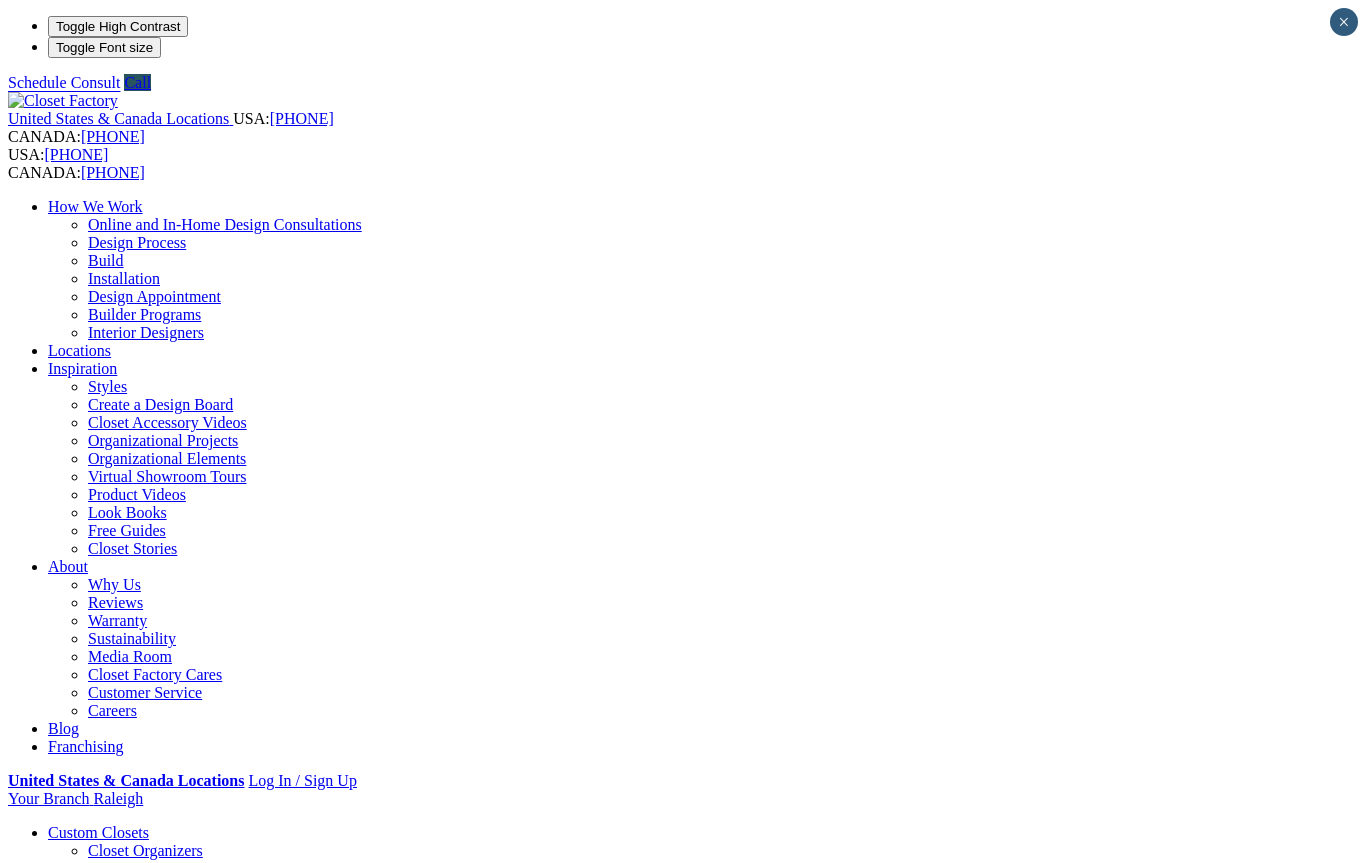click on "Murphy Beds" at bounding box center [132, 1048] 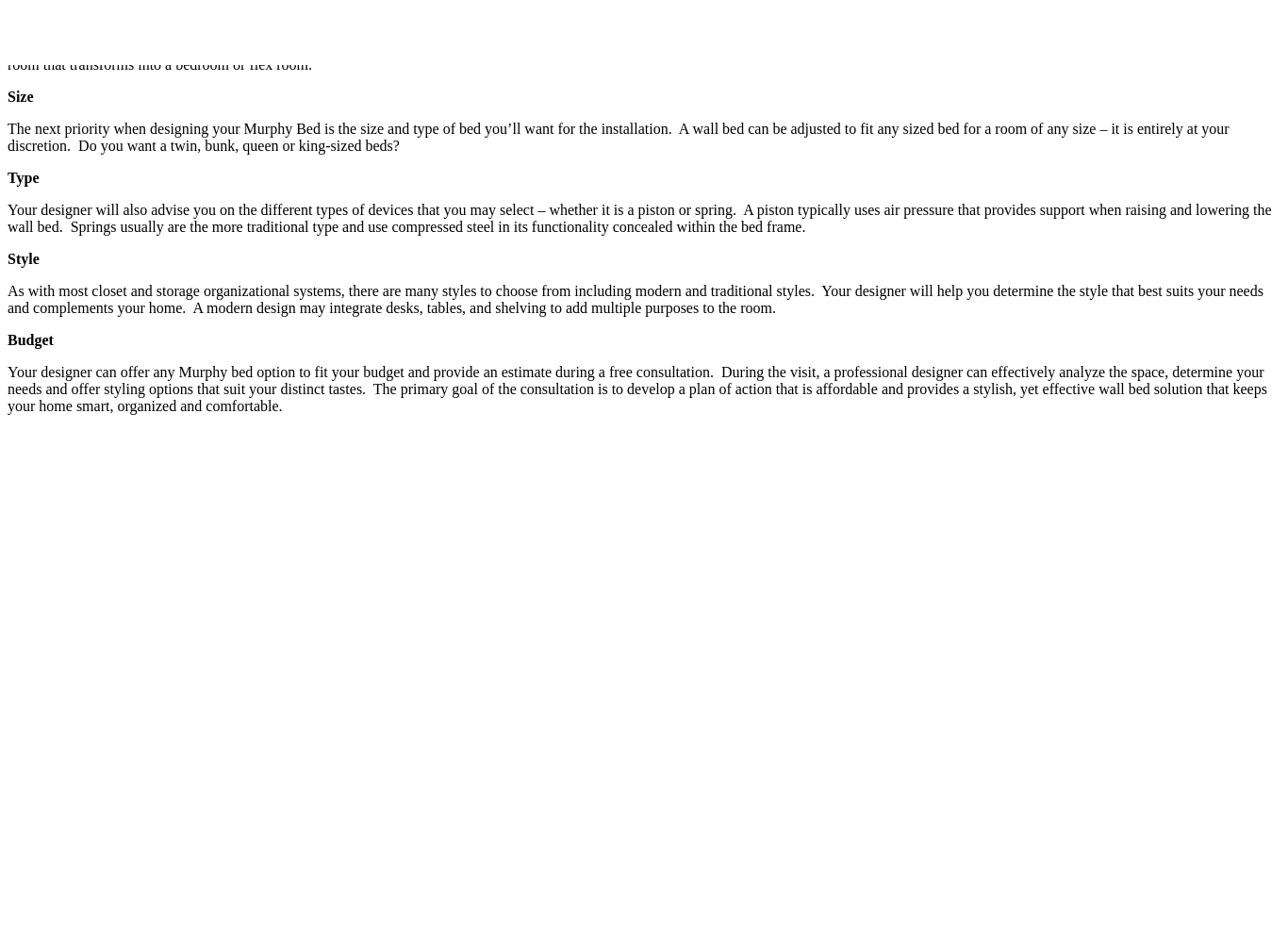 scroll, scrollTop: 2702, scrollLeft: 0, axis: vertical 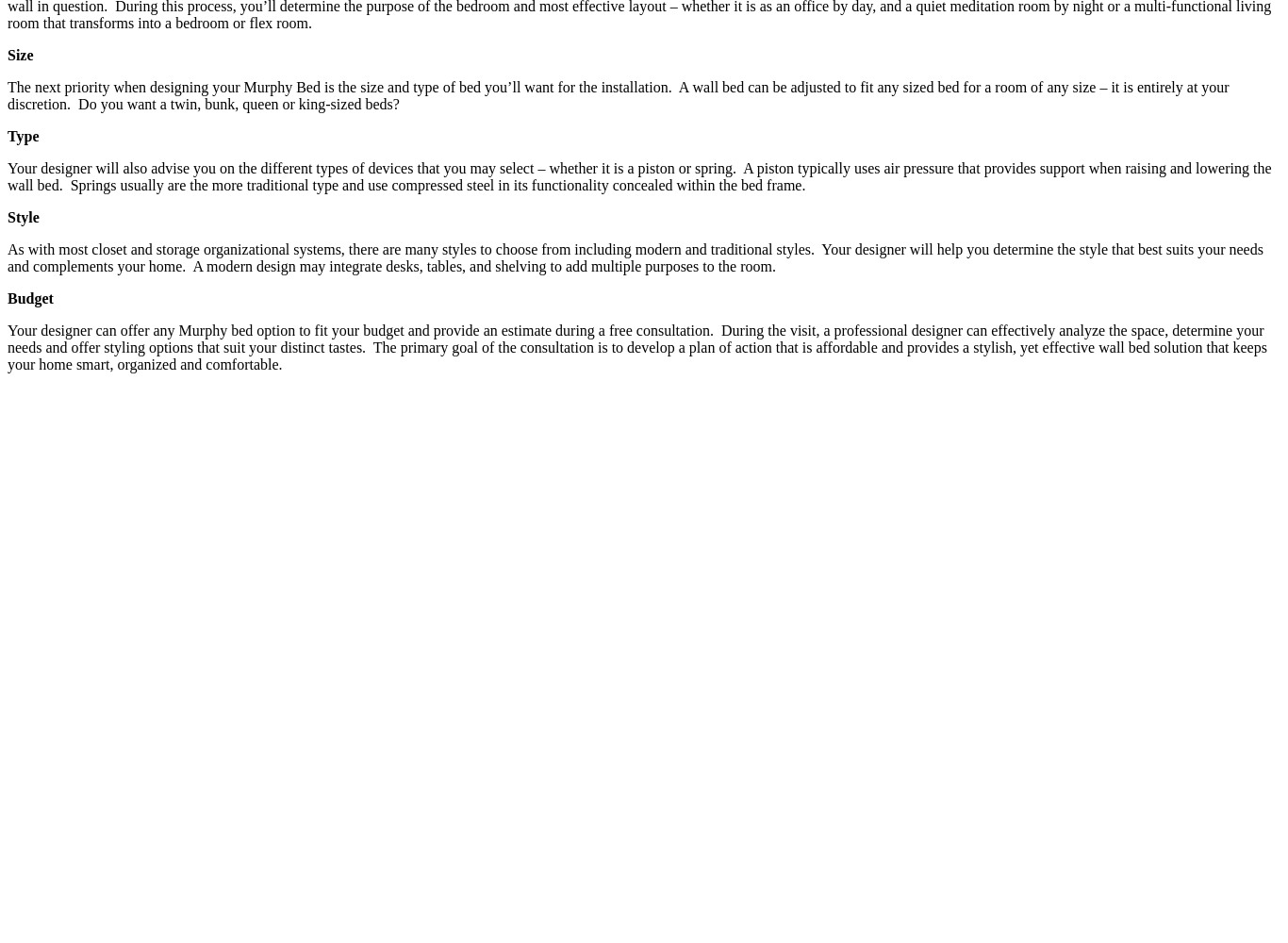 click on "View more Murphy Beds by visiting the wall bed gallery." at bounding box center (281, 3868) 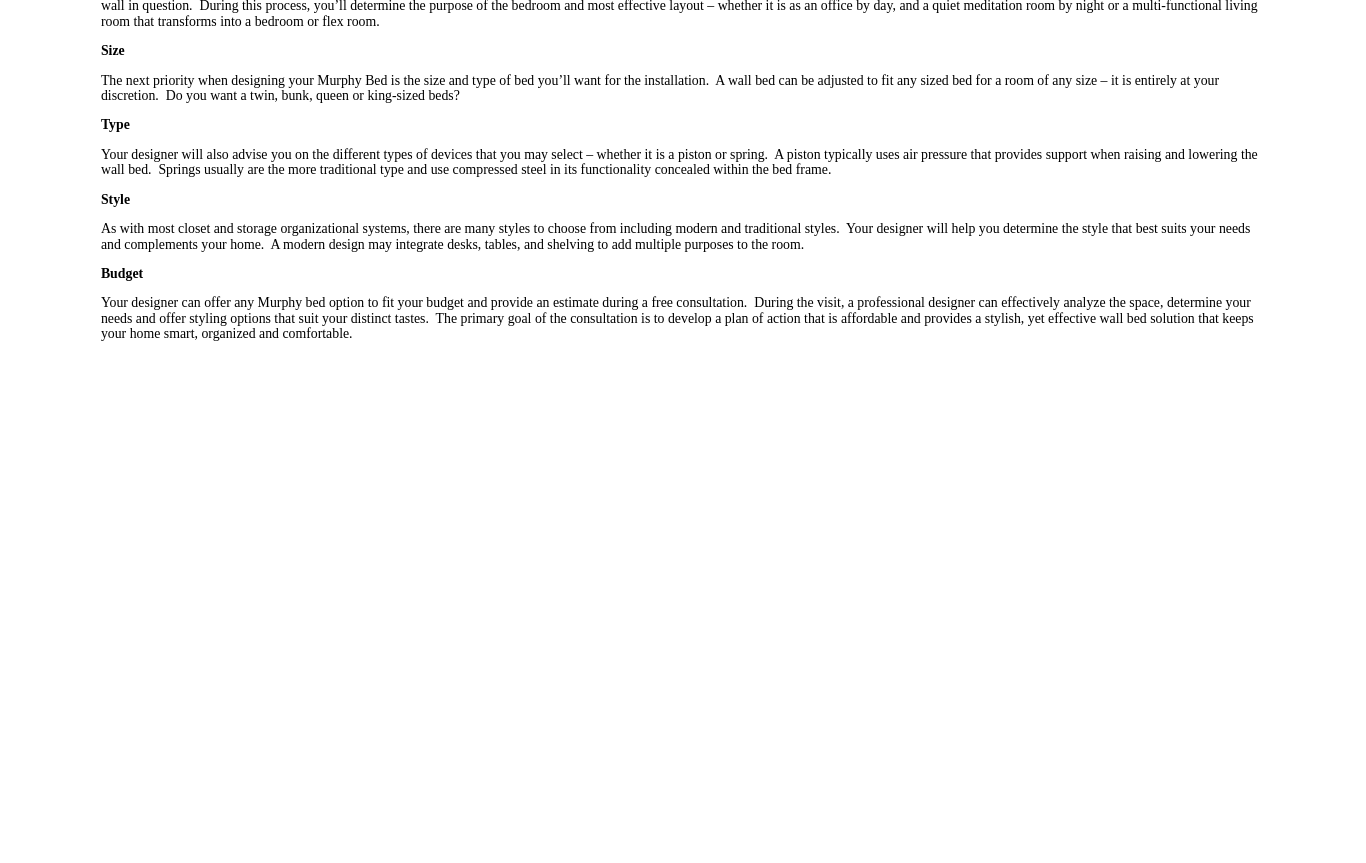 scroll, scrollTop: 2921, scrollLeft: 0, axis: vertical 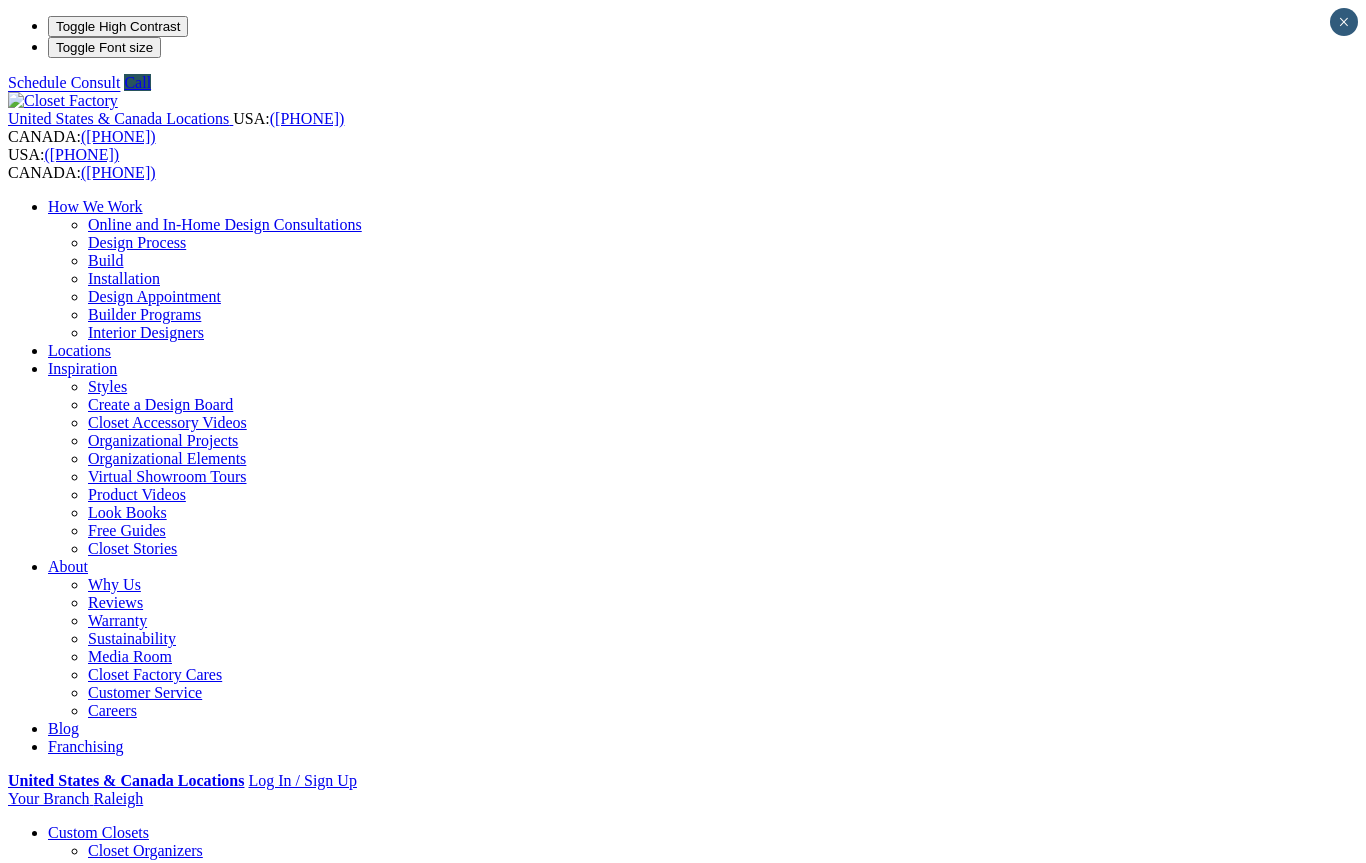 click on "Gallery" at bounding box center [111, 2108] 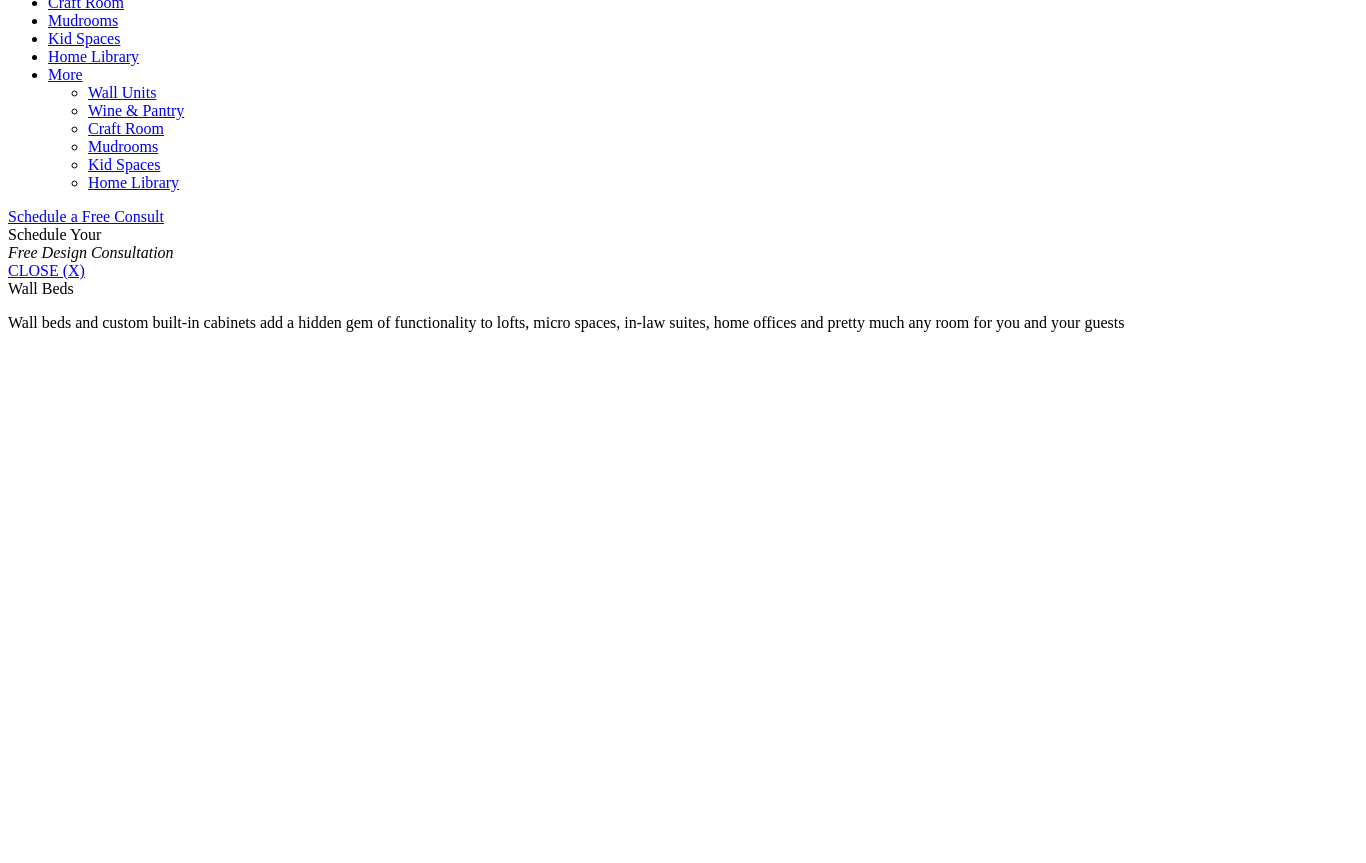 scroll, scrollTop: 1194, scrollLeft: 0, axis: vertical 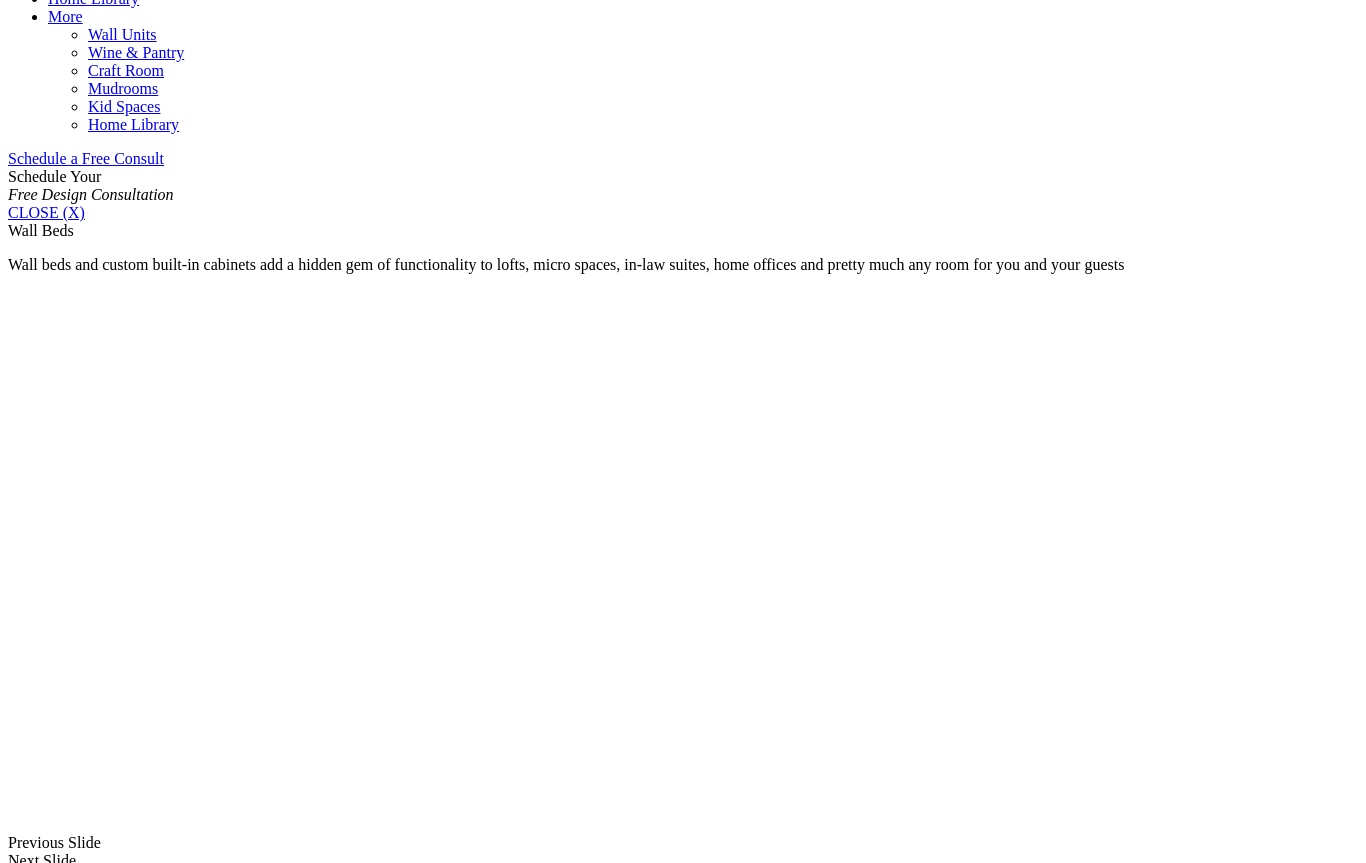 click at bounding box center (109, 1782) 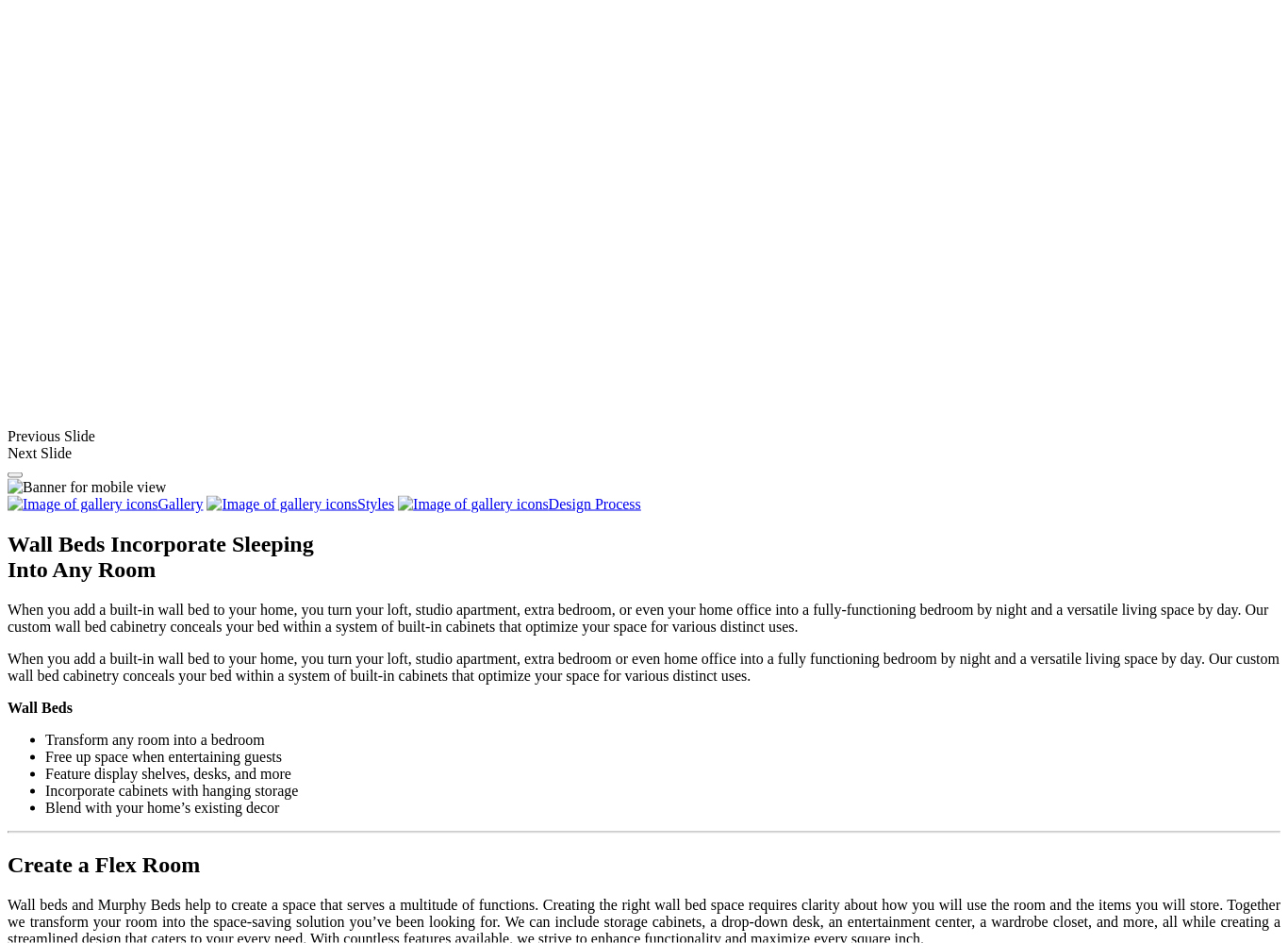 scroll, scrollTop: 1485, scrollLeft: 0, axis: vertical 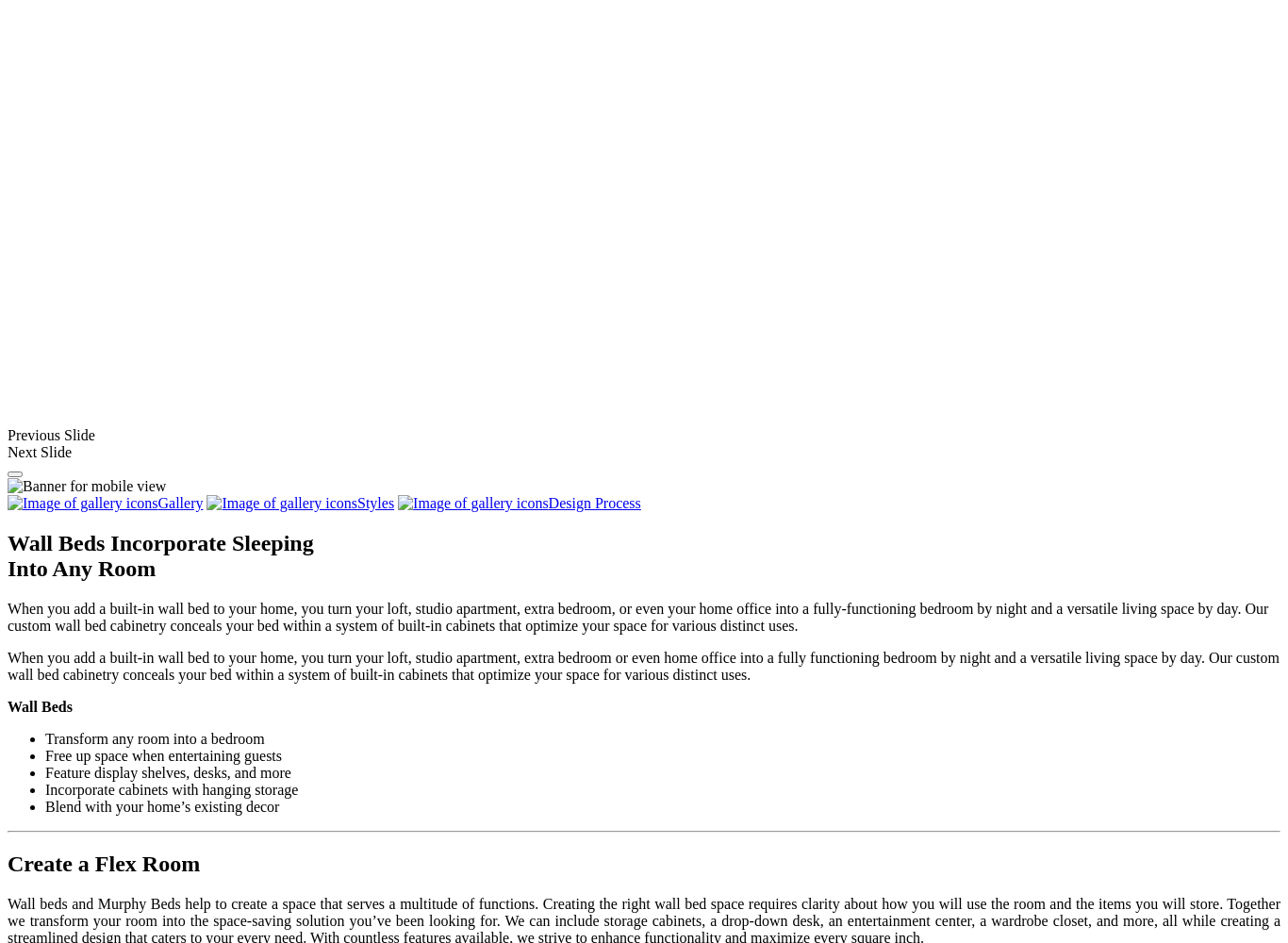 click at bounding box center (719, 1649) 